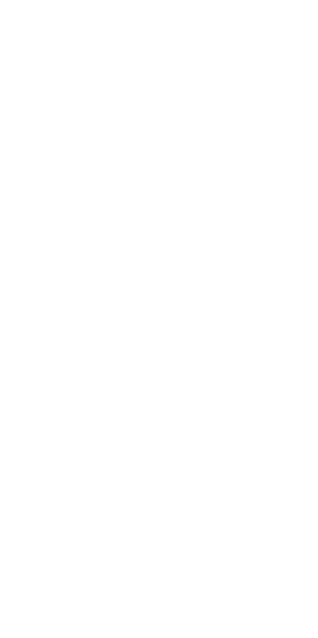 scroll, scrollTop: 0, scrollLeft: 0, axis: both 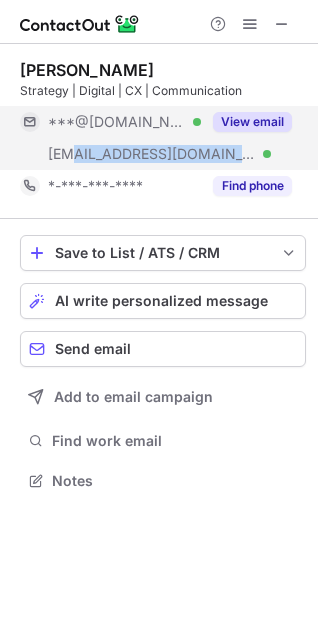 copy on "@environment.nsw.gov.au" 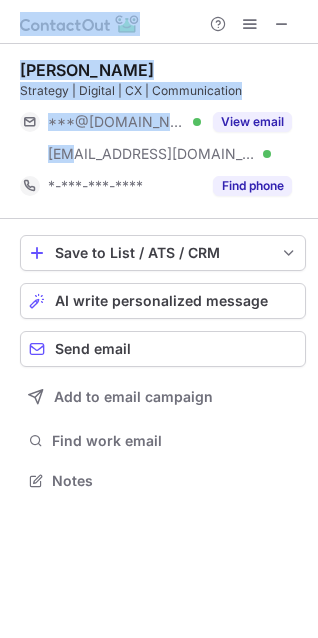 drag, startPoint x: 69, startPoint y: 156, endPoint x: -23, endPoint y: 227, distance: 116.21101 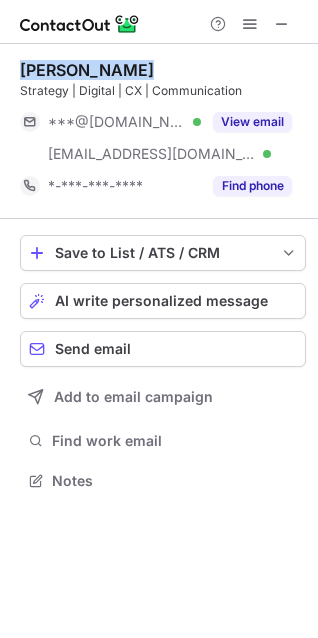 drag, startPoint x: 58, startPoint y: 63, endPoint x: 134, endPoint y: 66, distance: 76.05919 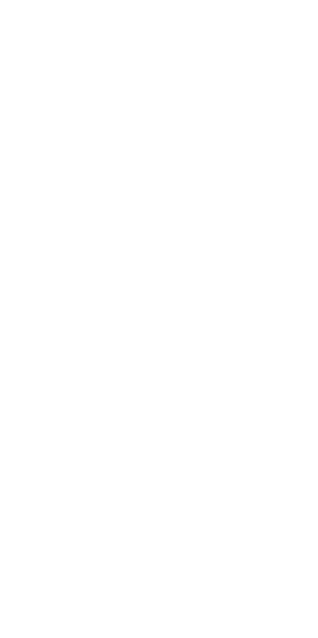 scroll, scrollTop: 0, scrollLeft: 0, axis: both 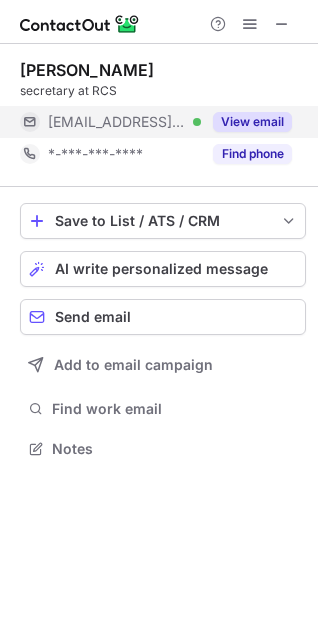 click on "View email" at bounding box center [252, 122] 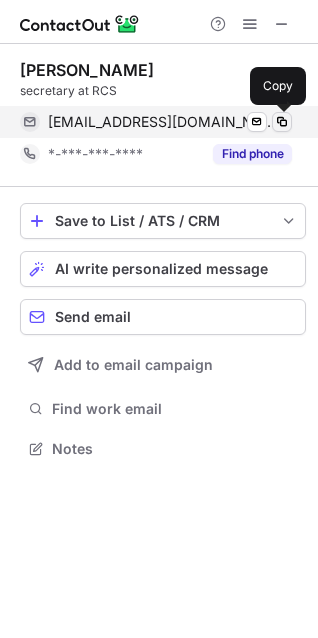 click at bounding box center (282, 122) 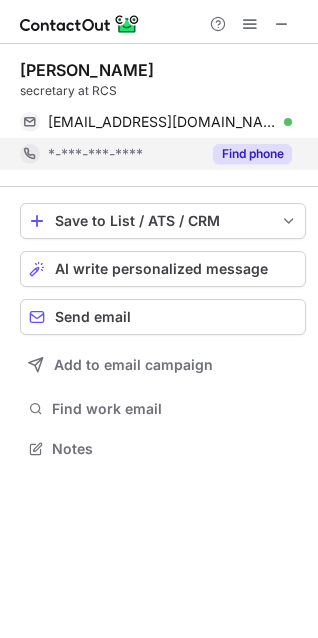 click on "Find phone" at bounding box center [252, 154] 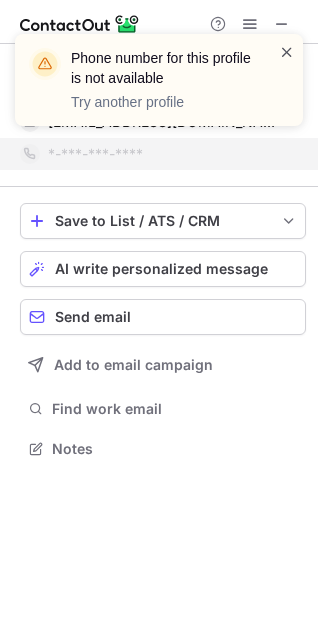 click at bounding box center (287, 52) 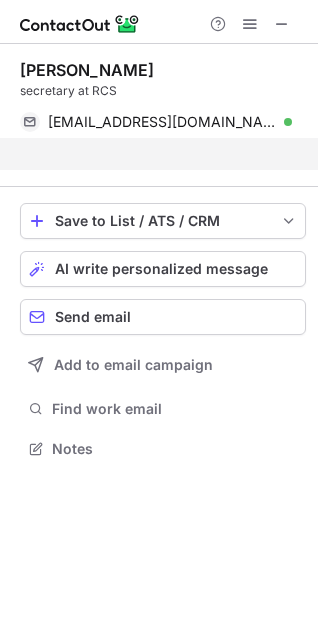 scroll, scrollTop: 403, scrollLeft: 318, axis: both 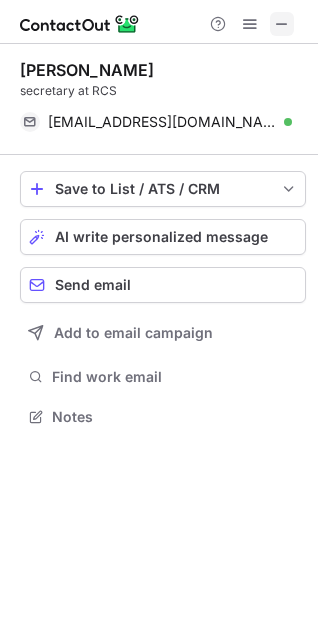 click at bounding box center [282, 24] 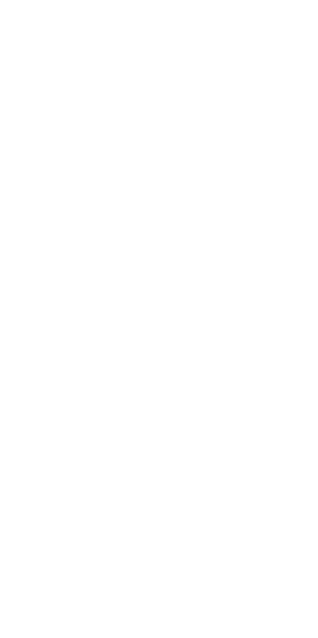 scroll, scrollTop: 0, scrollLeft: 0, axis: both 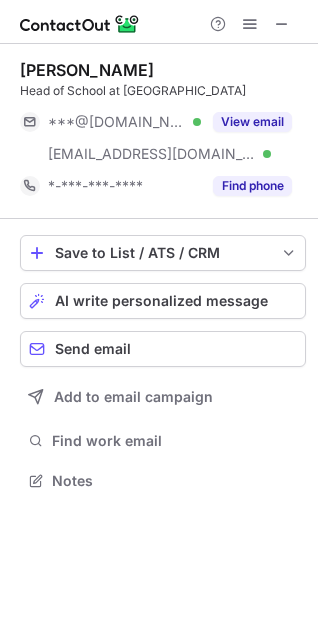 click on "Joy Hurd" at bounding box center (87, 70) 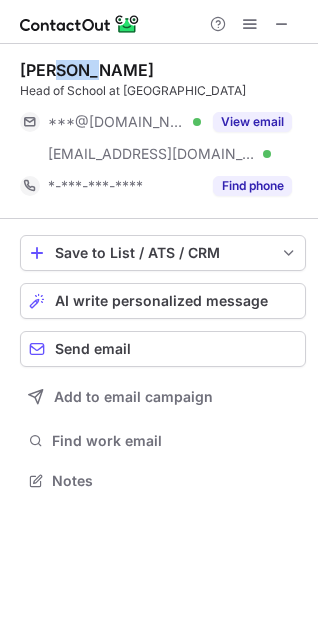 click on "Joy Hurd" at bounding box center (87, 70) 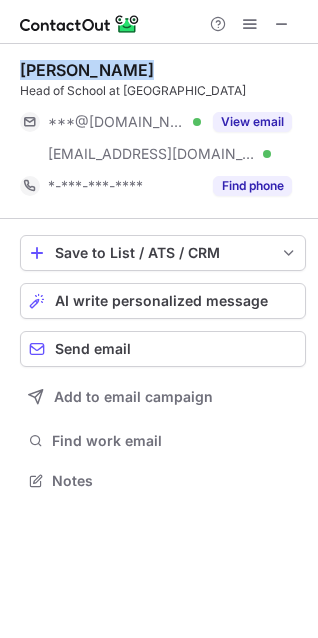 copy on "Joy Hurd" 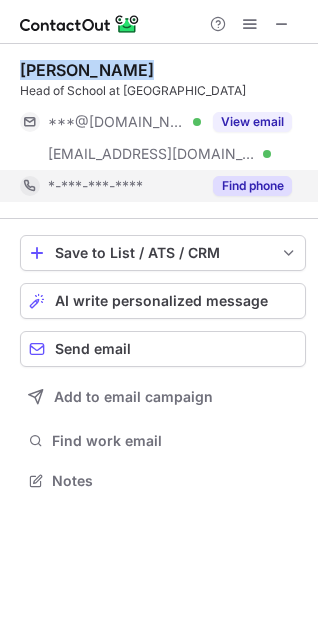 click on "Find phone" at bounding box center [252, 186] 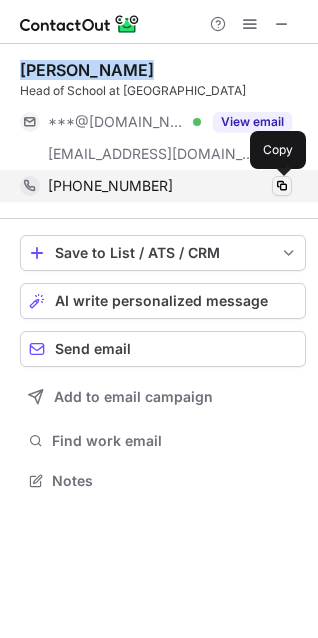 click at bounding box center [282, 186] 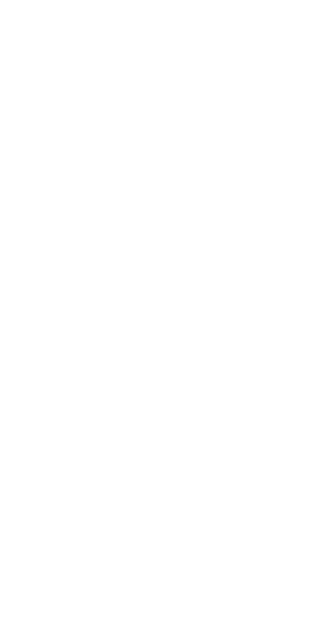 scroll, scrollTop: 0, scrollLeft: 0, axis: both 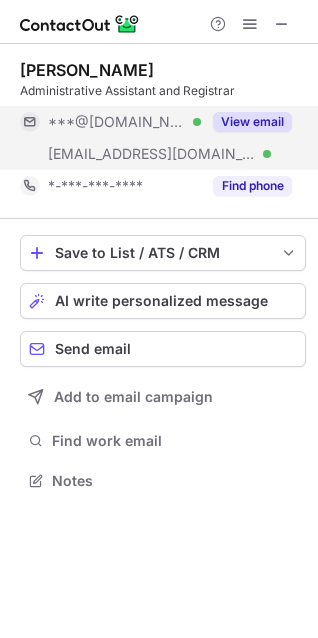 click on "View email" at bounding box center [252, 122] 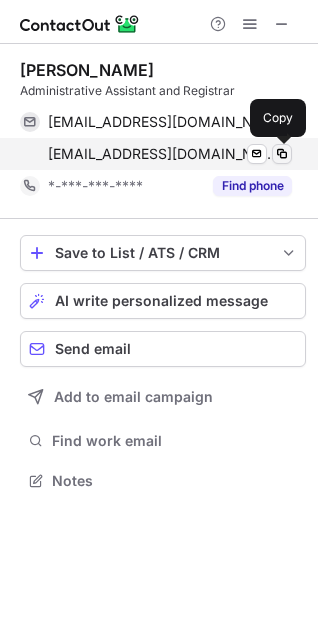 click at bounding box center (282, 154) 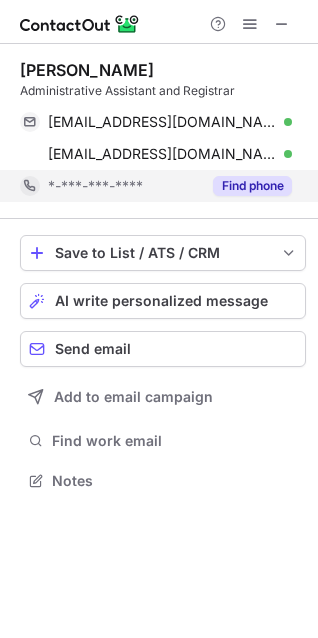 click on "Find phone" at bounding box center (252, 186) 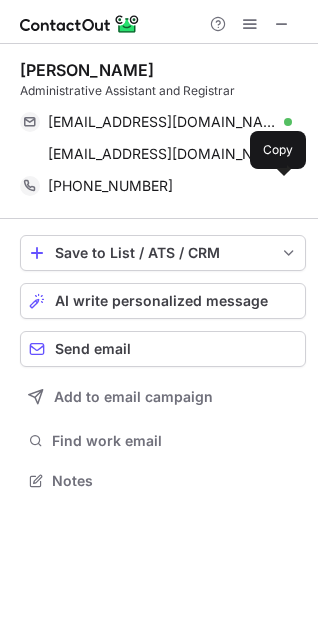 click at bounding box center [282, 186] 